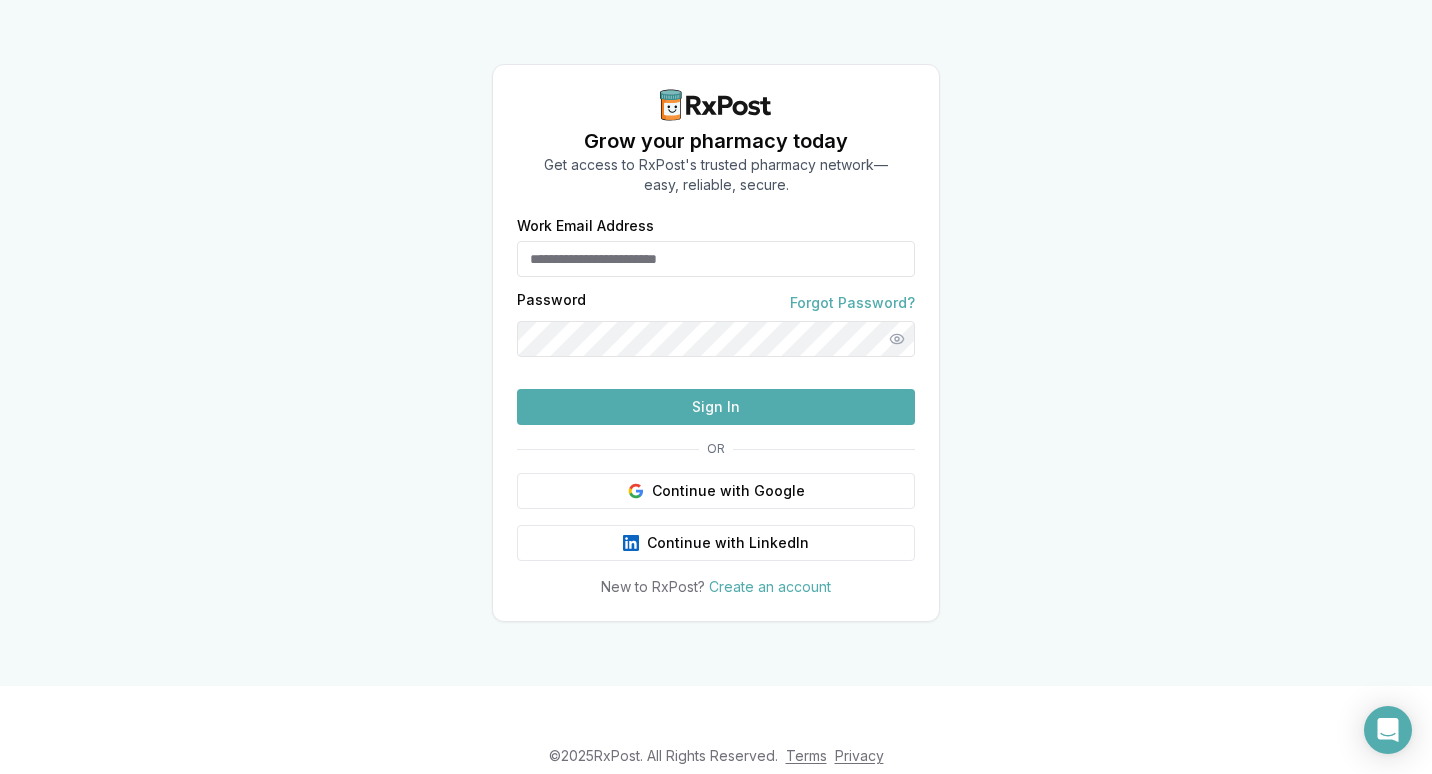 scroll, scrollTop: 0, scrollLeft: 0, axis: both 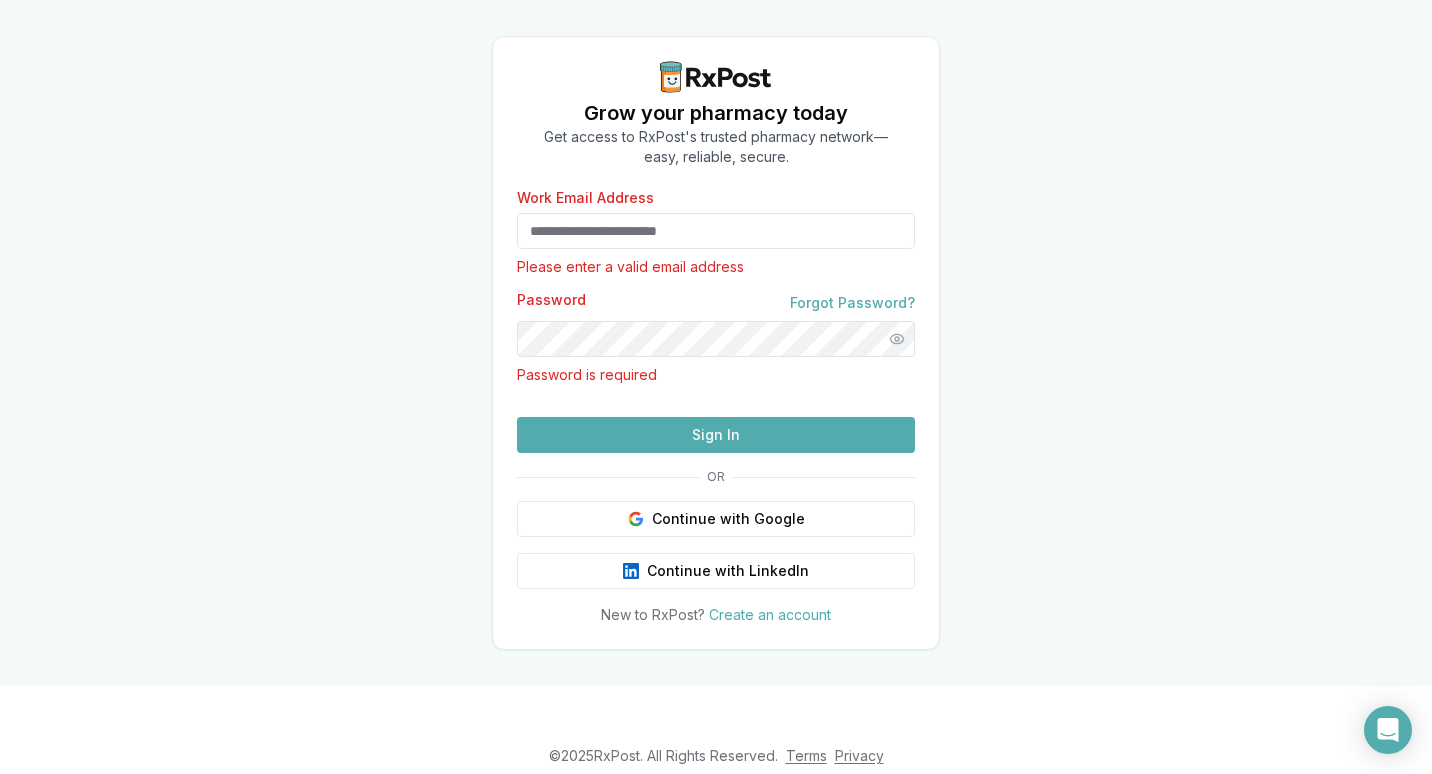 click on "Work Email Address" at bounding box center [716, 231] 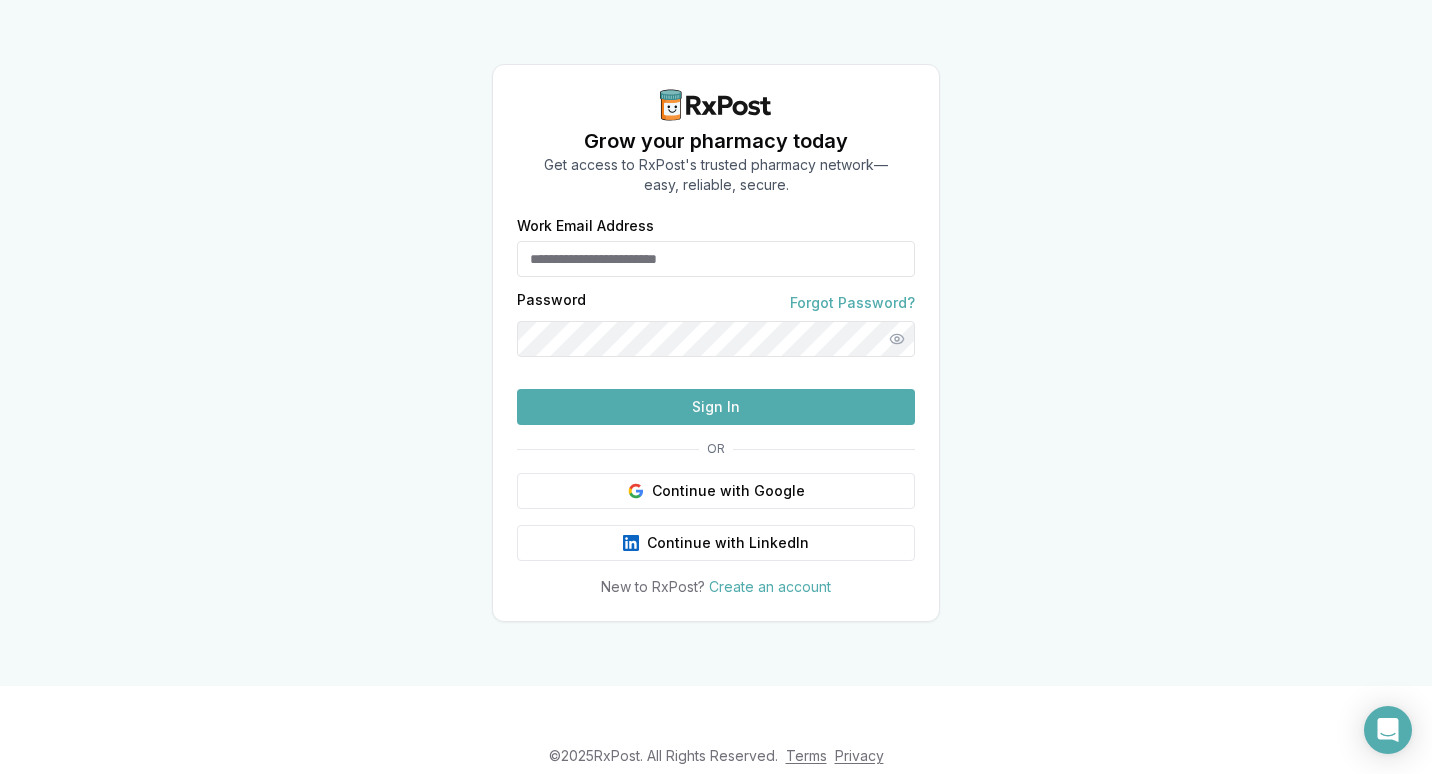 scroll, scrollTop: 0, scrollLeft: 0, axis: both 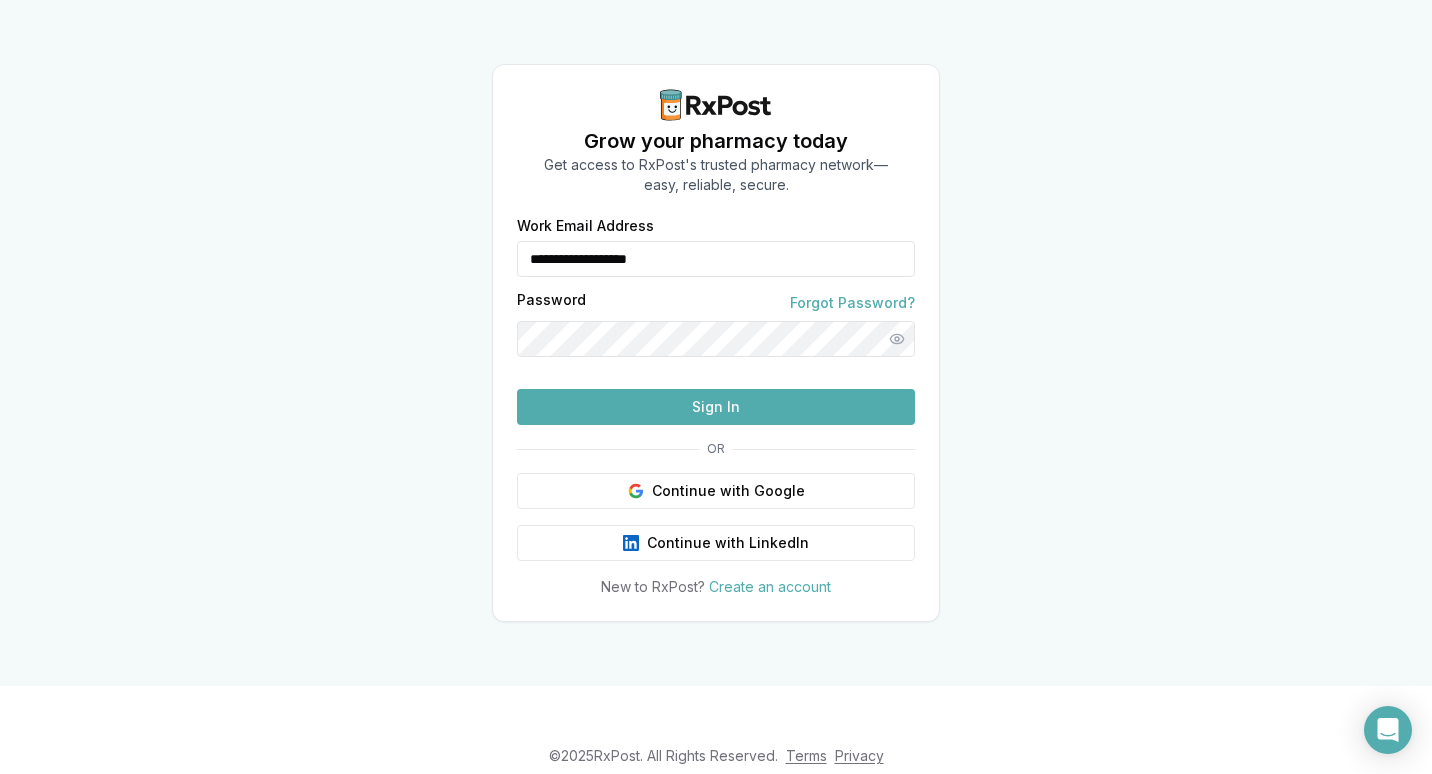 click on "Sign In" at bounding box center (716, 407) 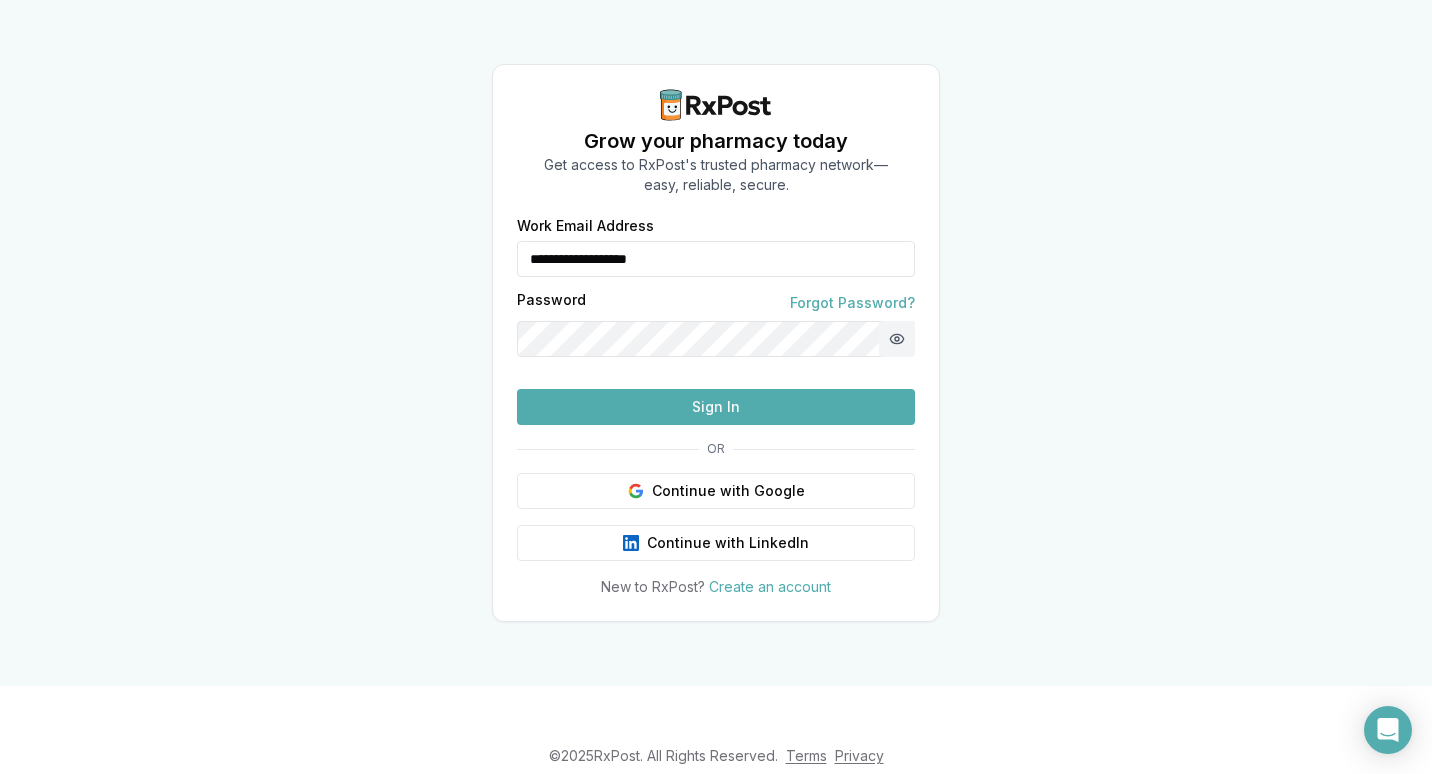 click at bounding box center (897, 339) 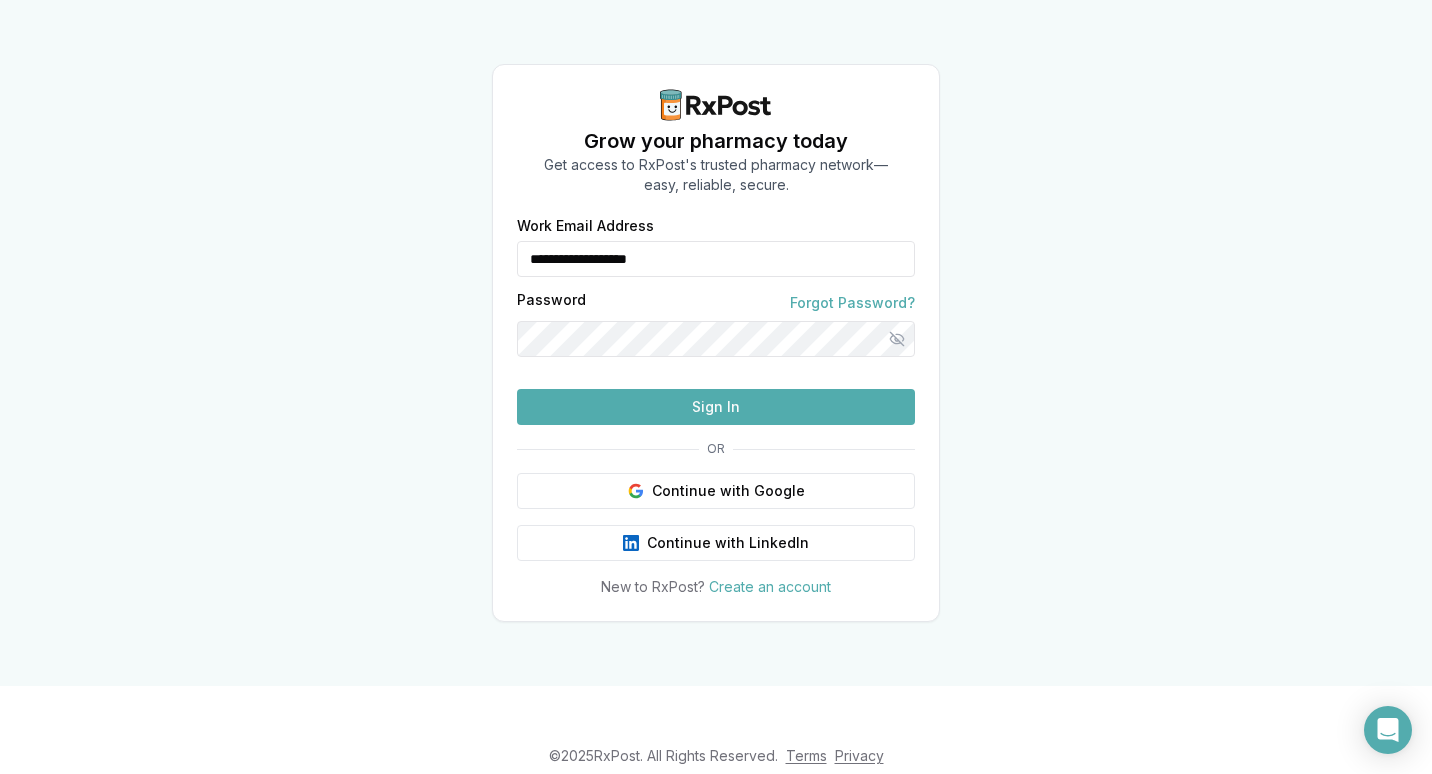 click on "Sign In" at bounding box center (716, 407) 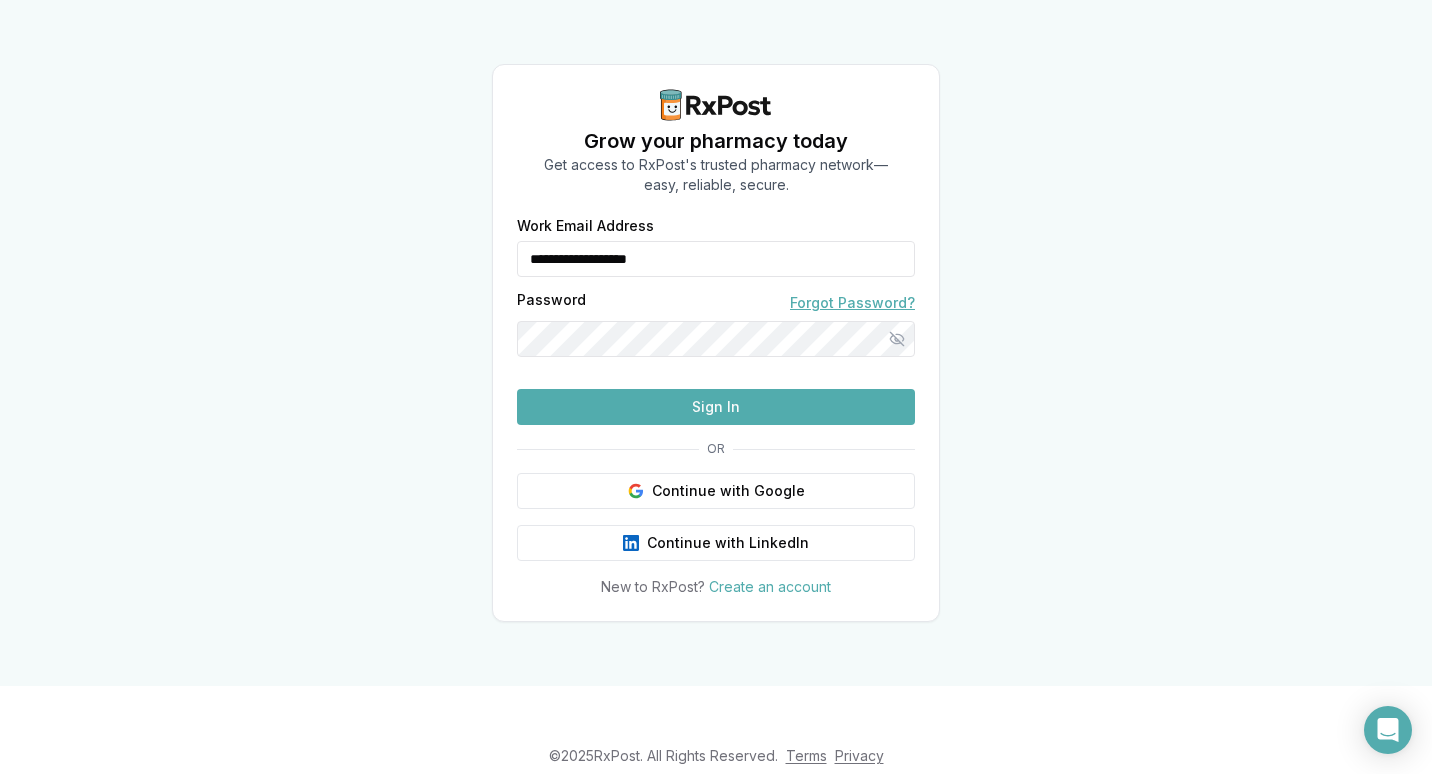 click on "Forgot Password?" at bounding box center [852, 303] 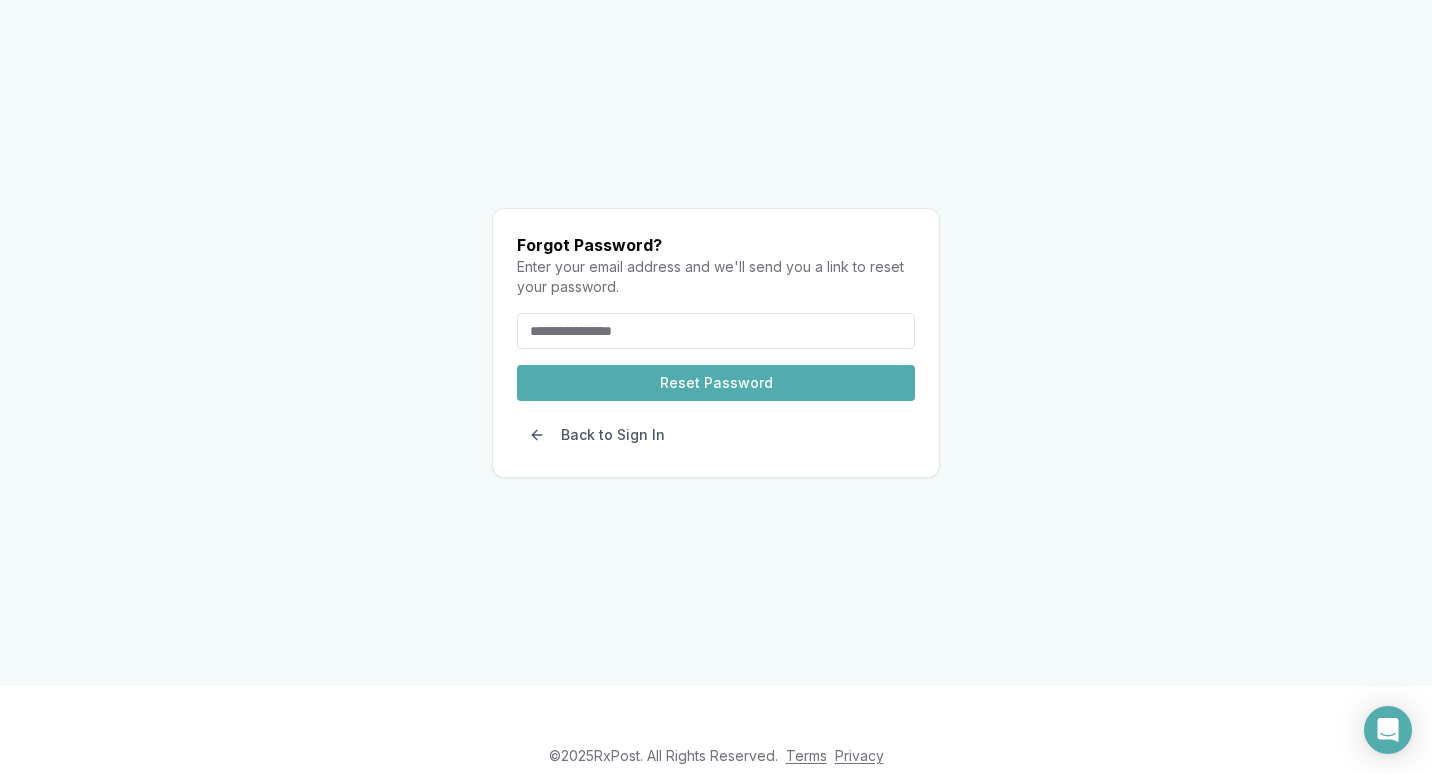 click at bounding box center [716, 331] 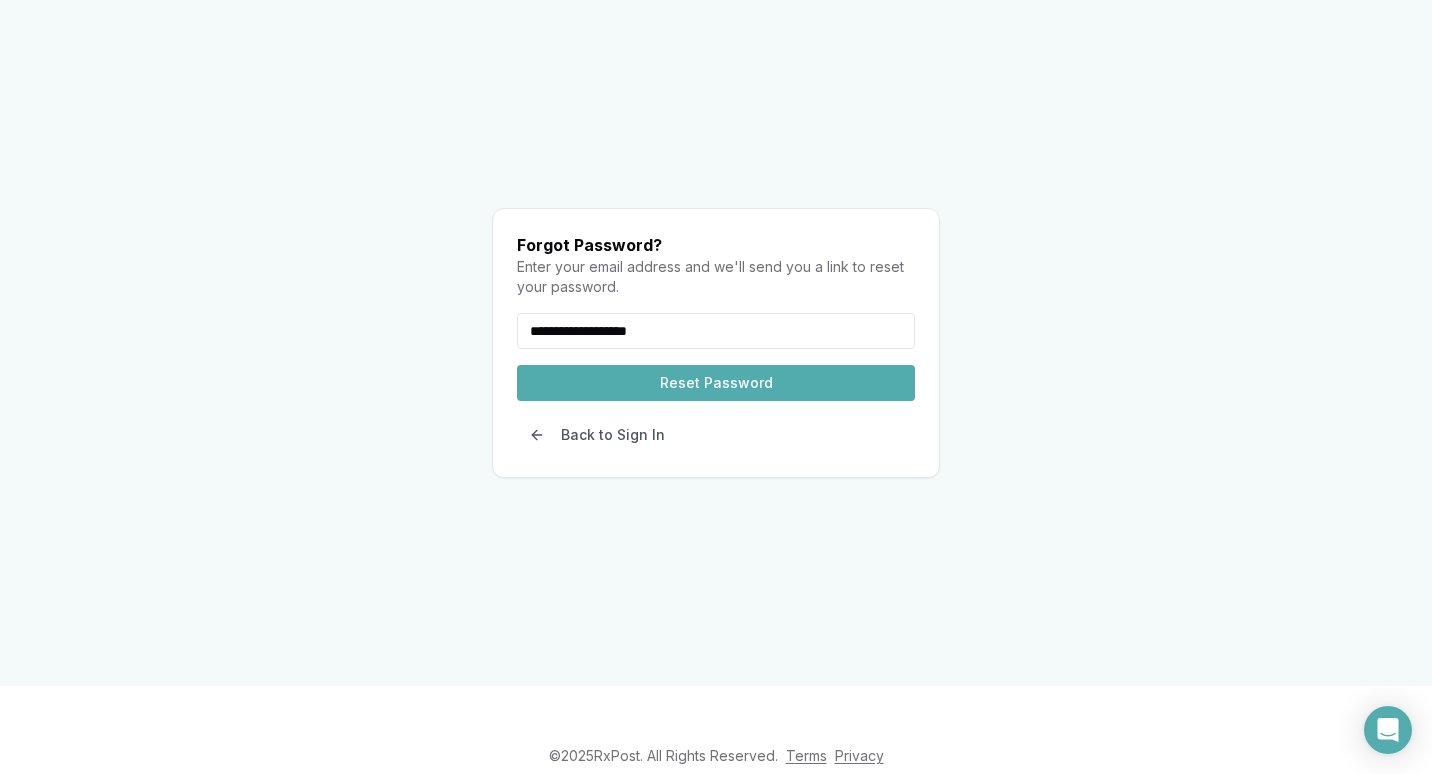 click on "Reset Password" at bounding box center (716, 383) 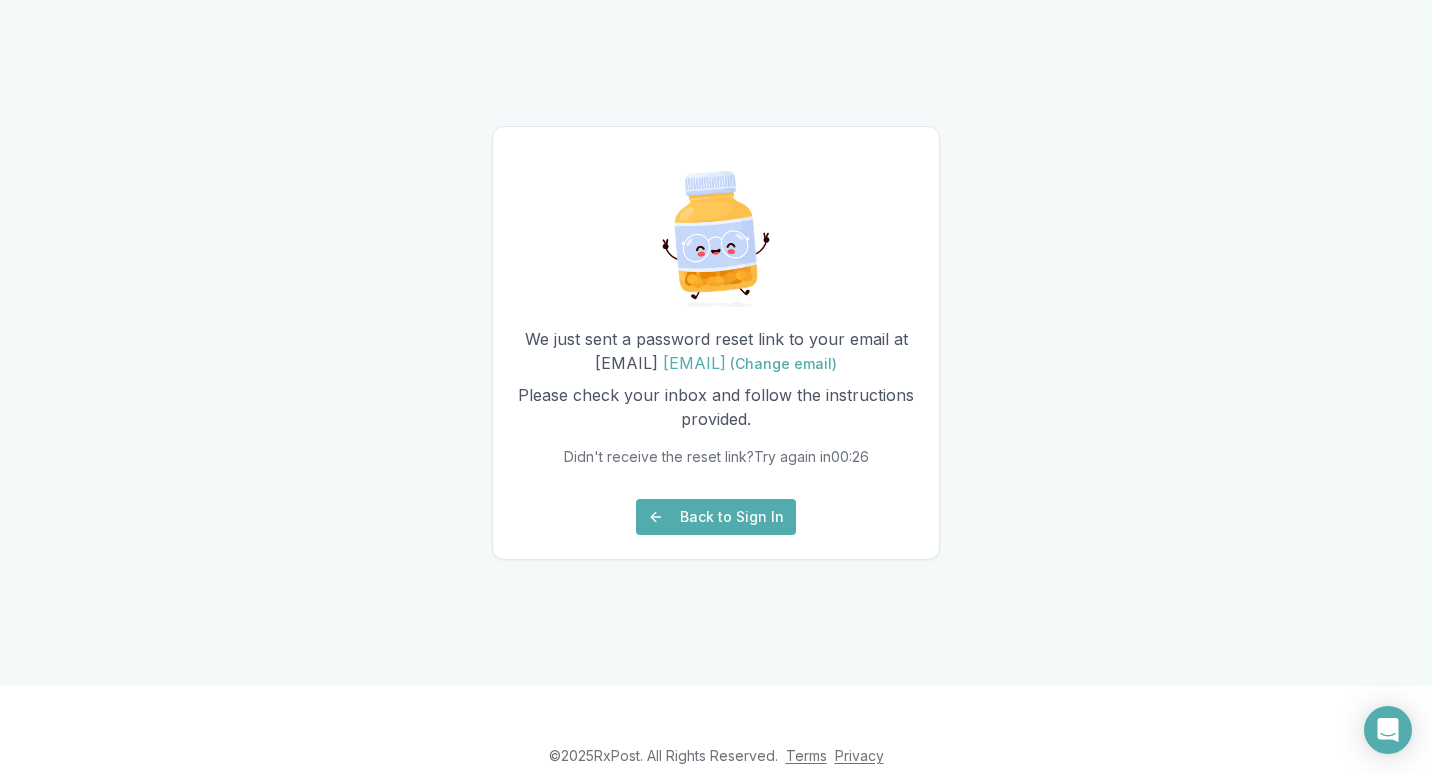 click on "Back to Sign In" at bounding box center [716, 517] 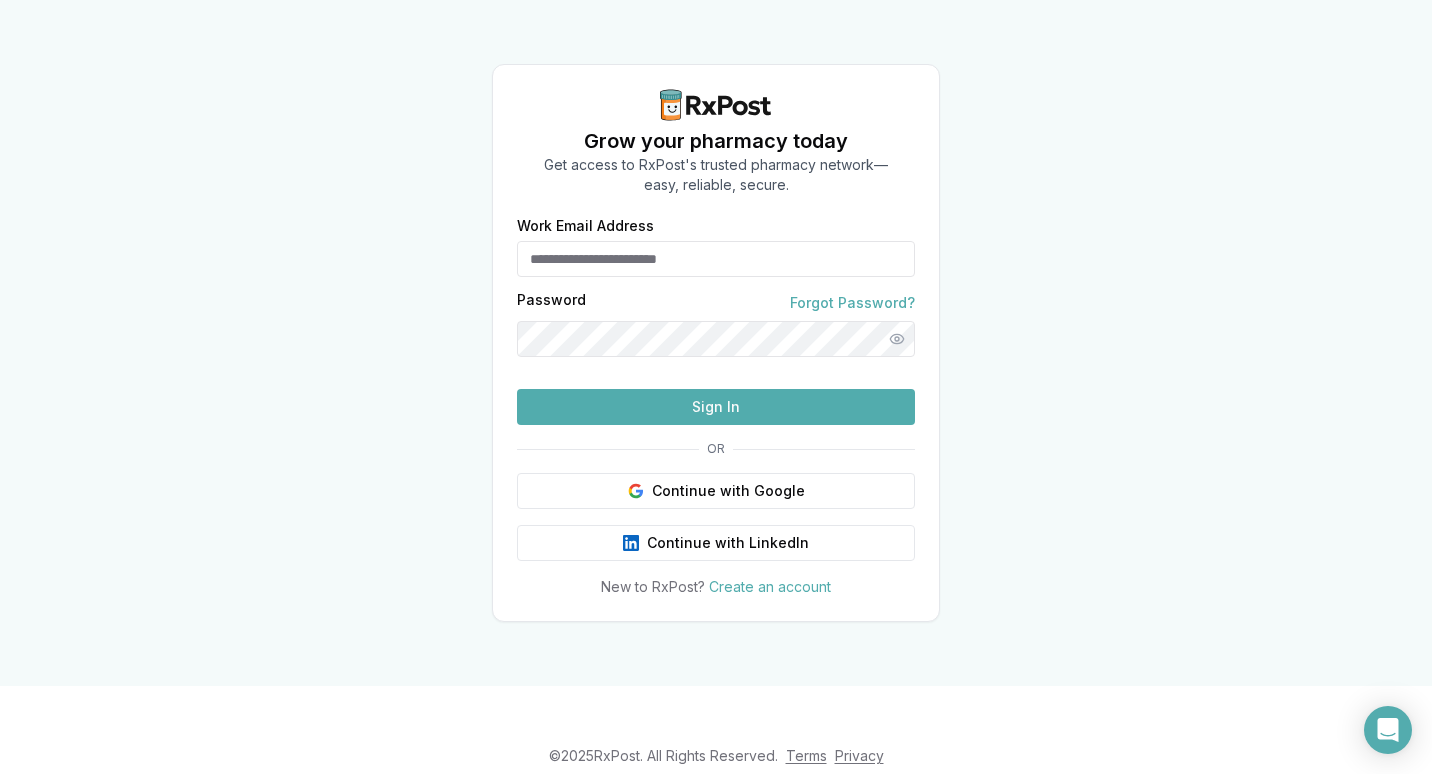 click on "Work Email Address" at bounding box center [716, 259] 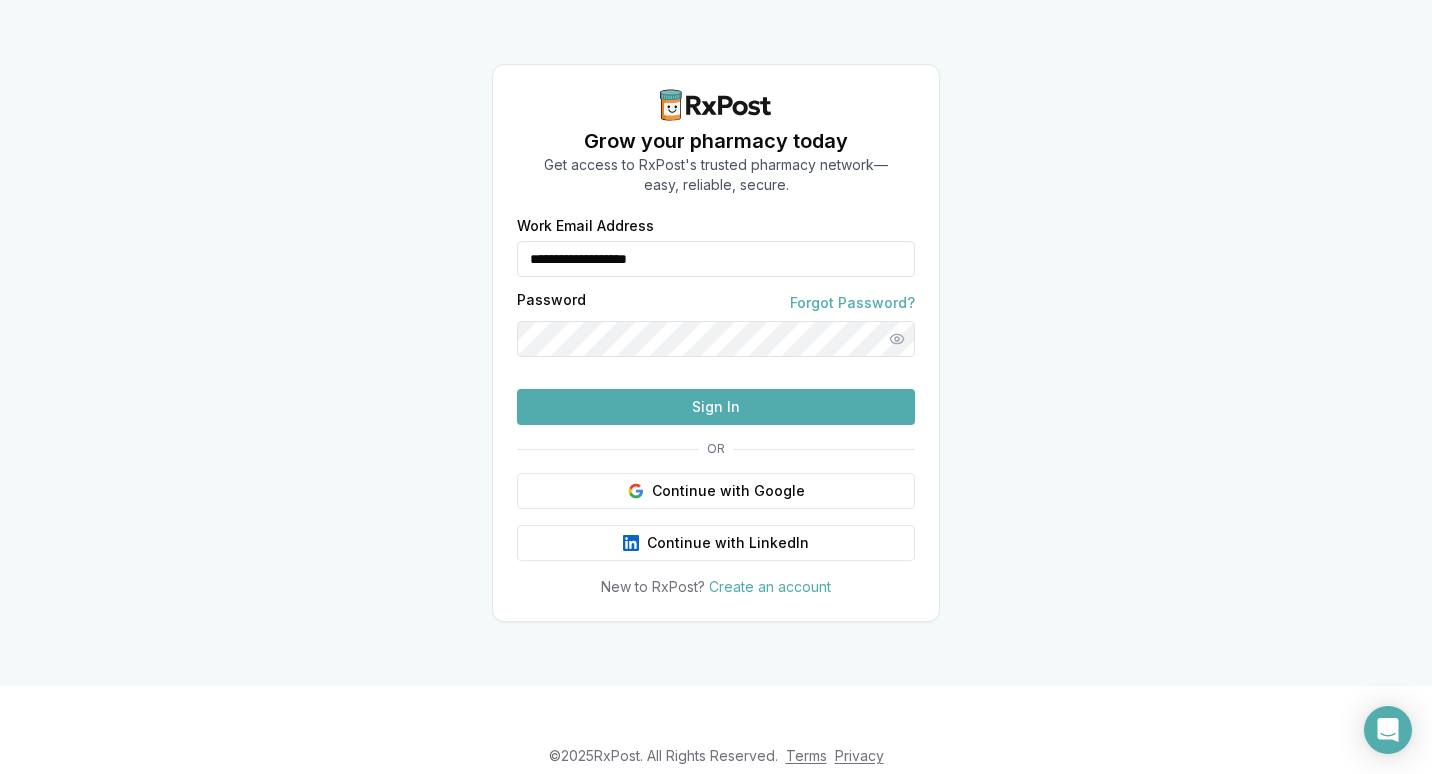 click on "Sign In" at bounding box center [716, 407] 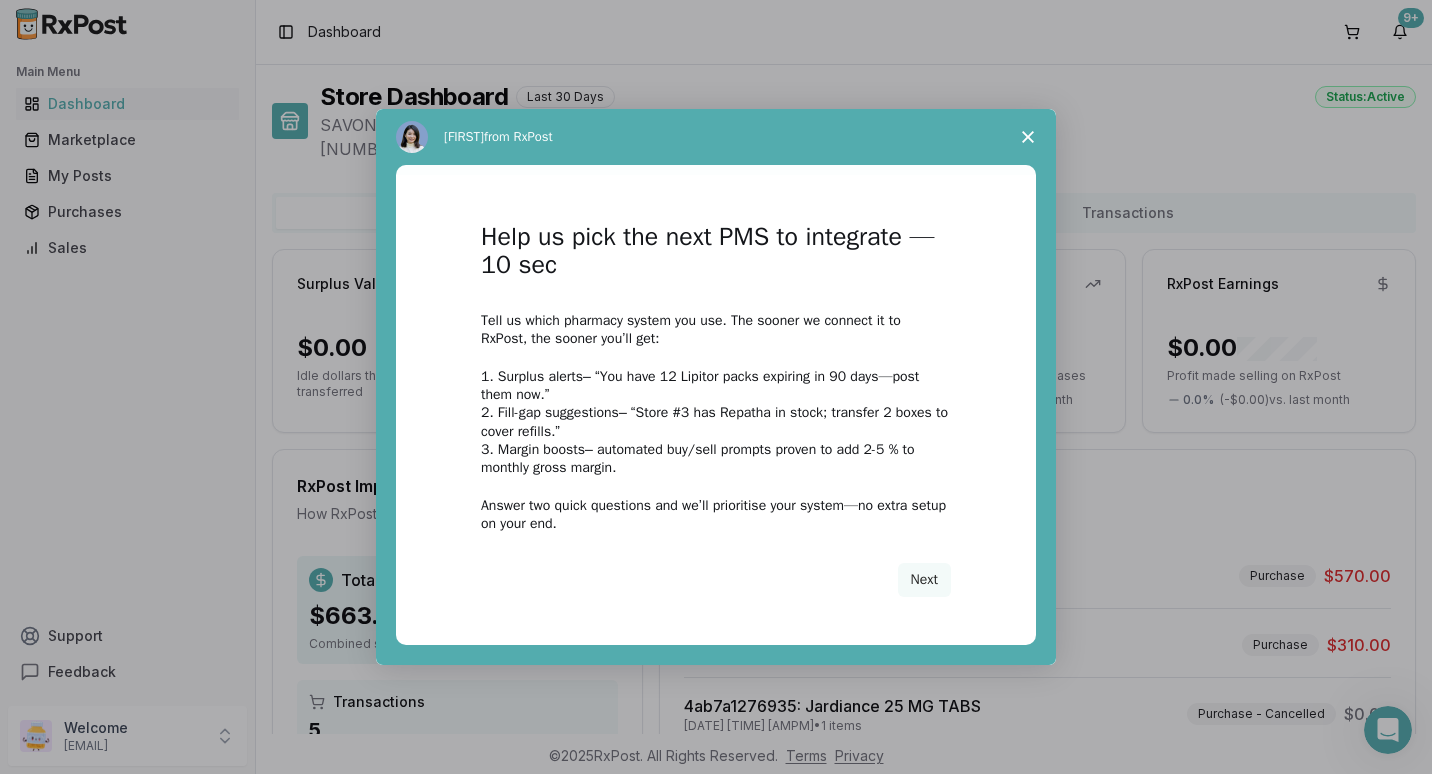 scroll, scrollTop: 0, scrollLeft: 0, axis: both 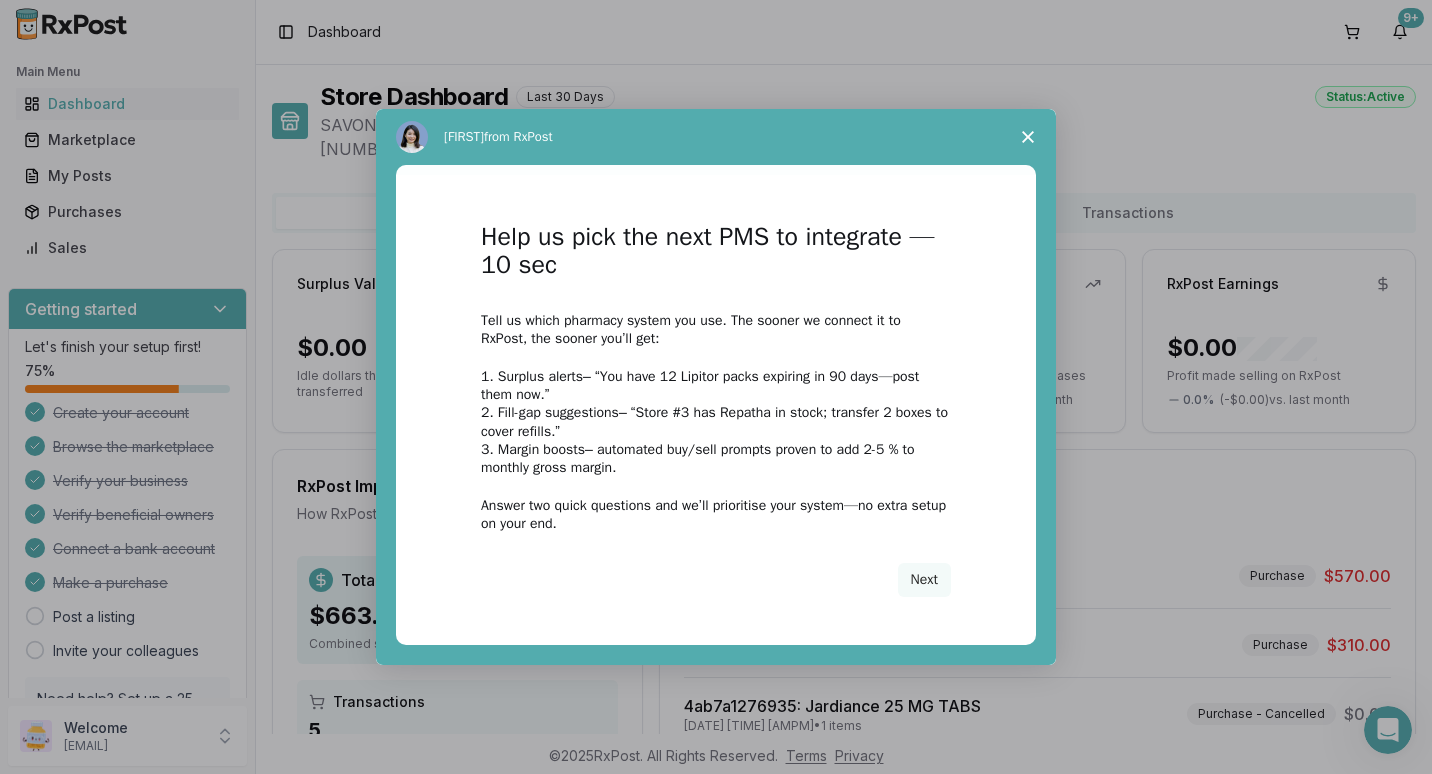 click 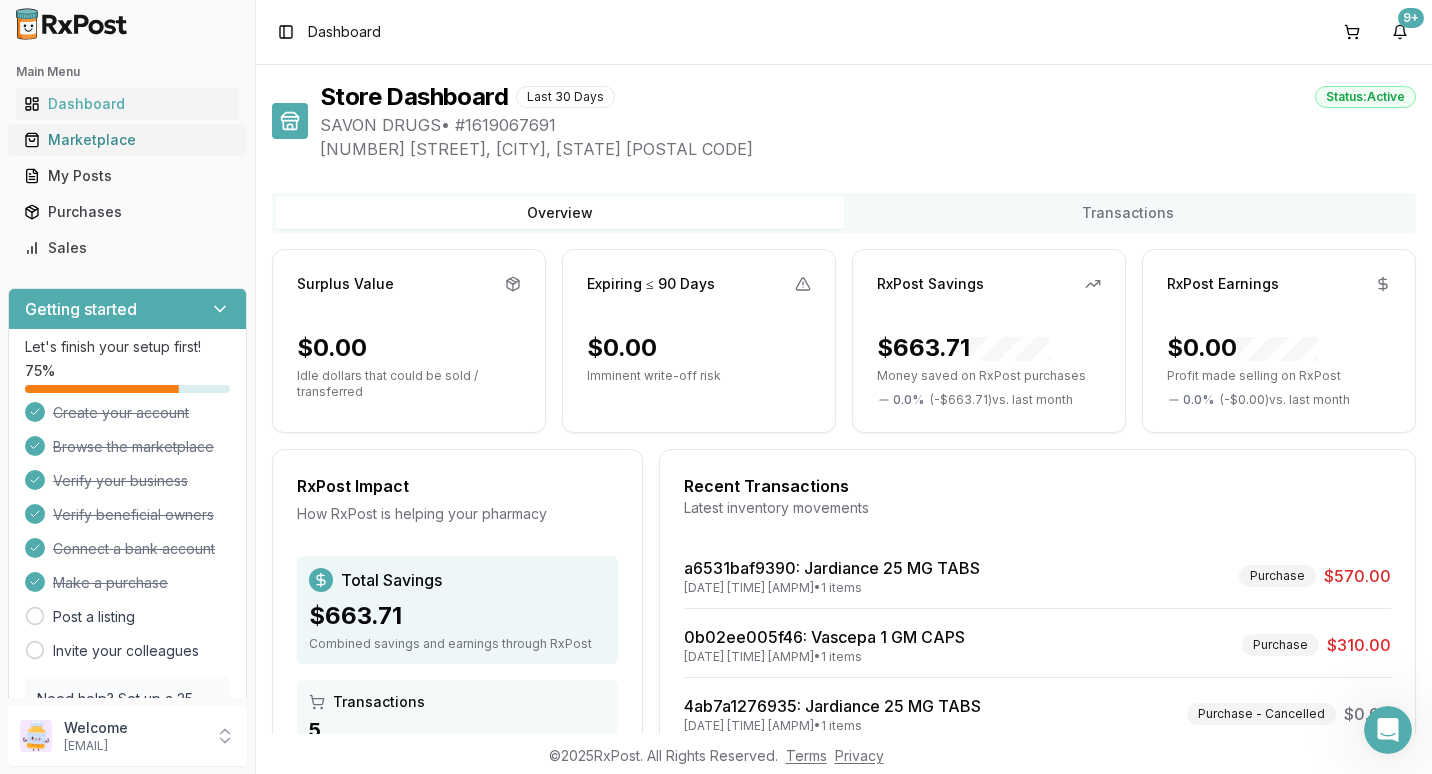 click on "Marketplace" at bounding box center (127, 140) 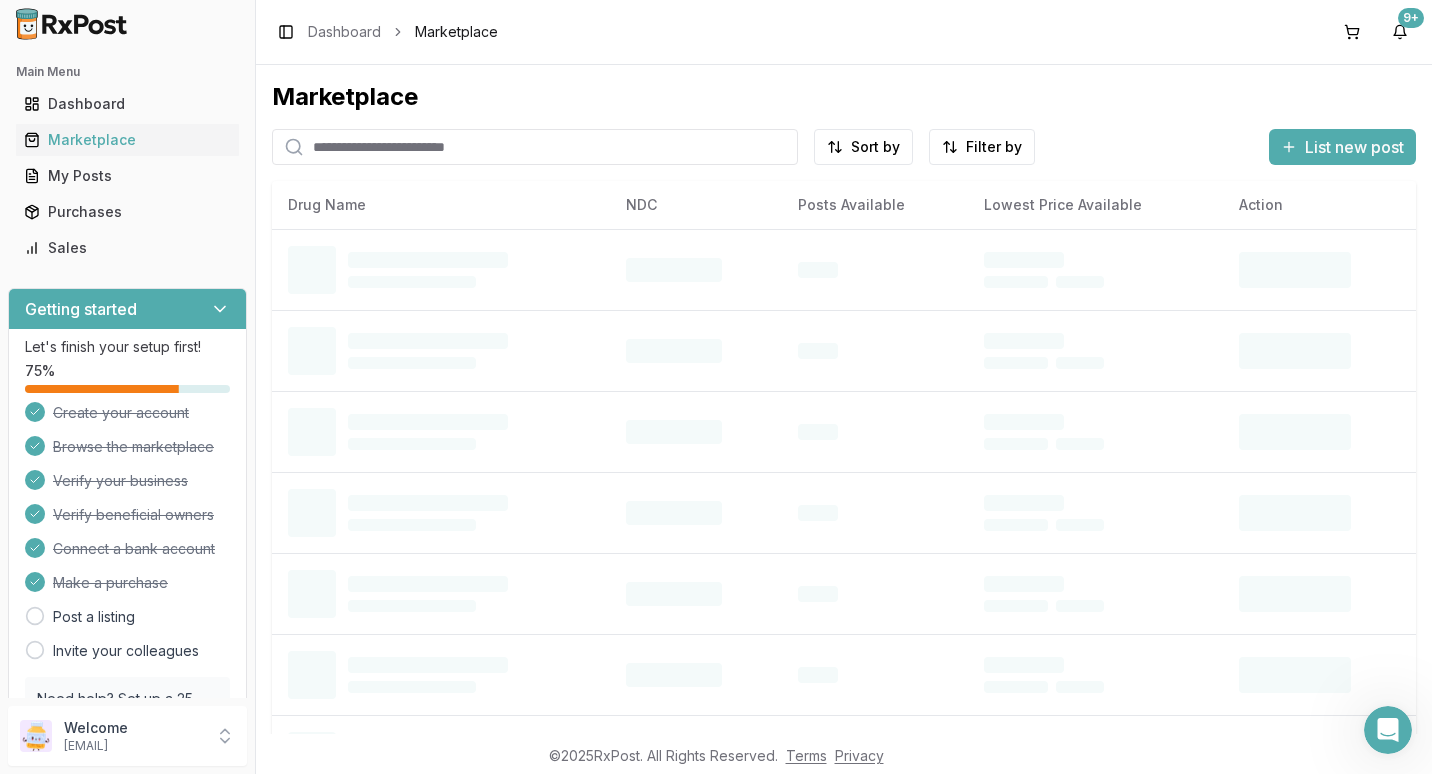 click at bounding box center (535, 147) 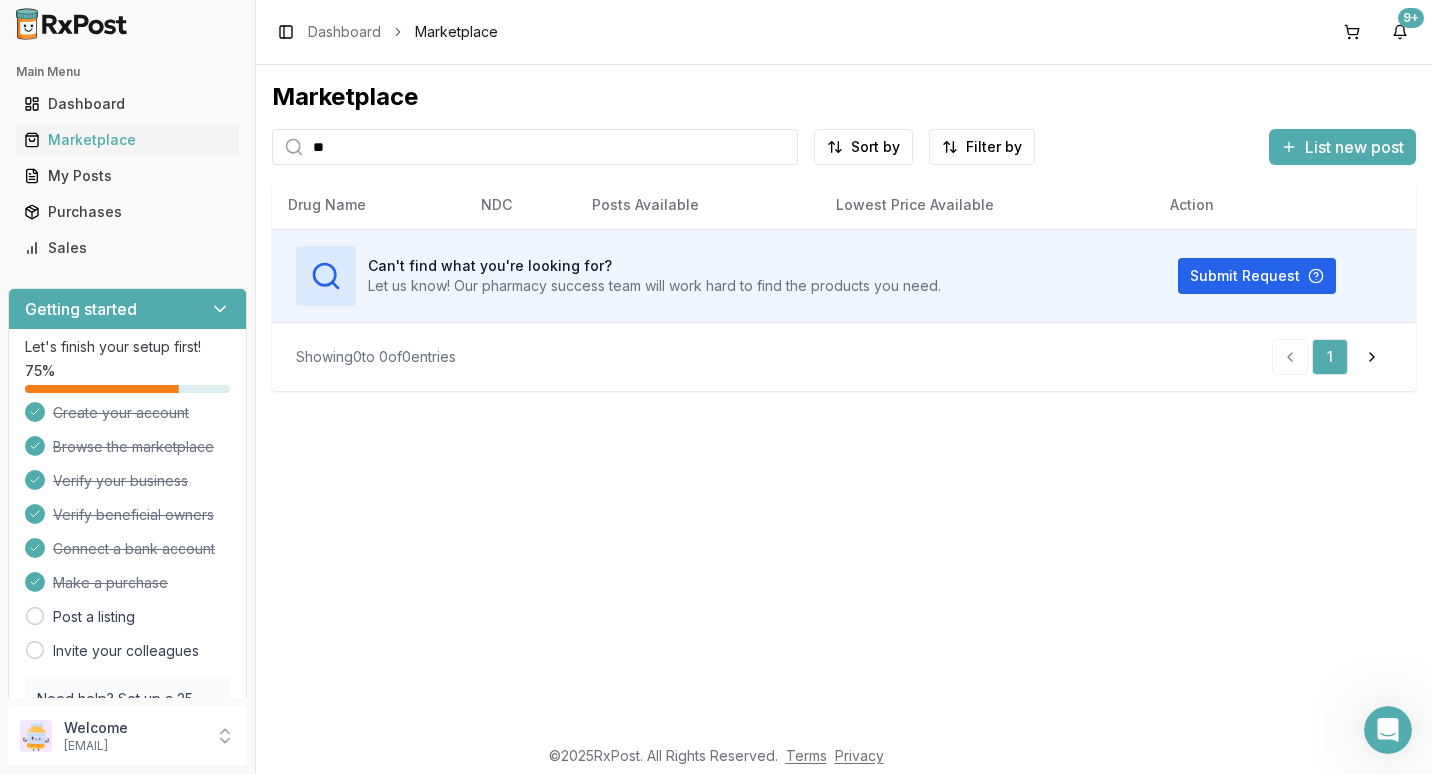 type on "*" 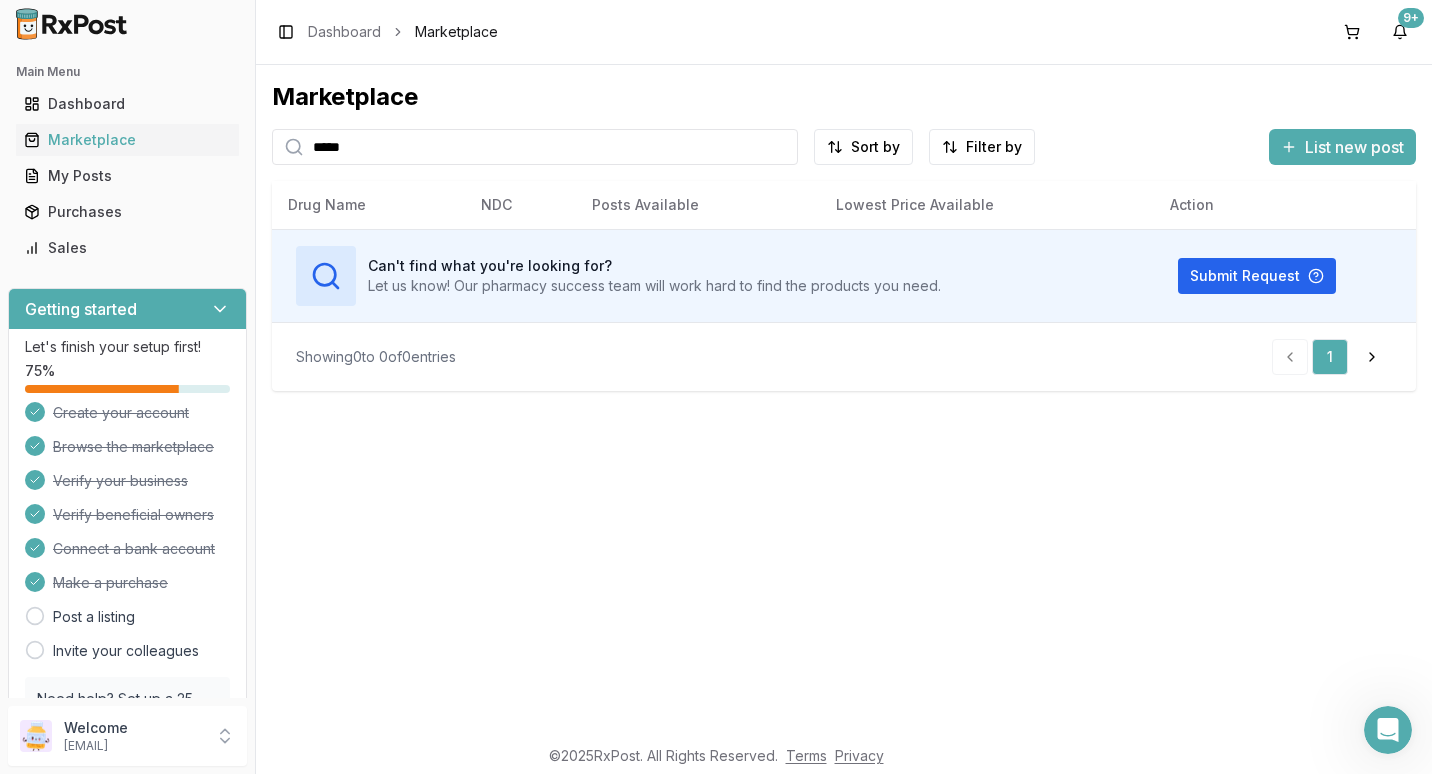 type on "*****" 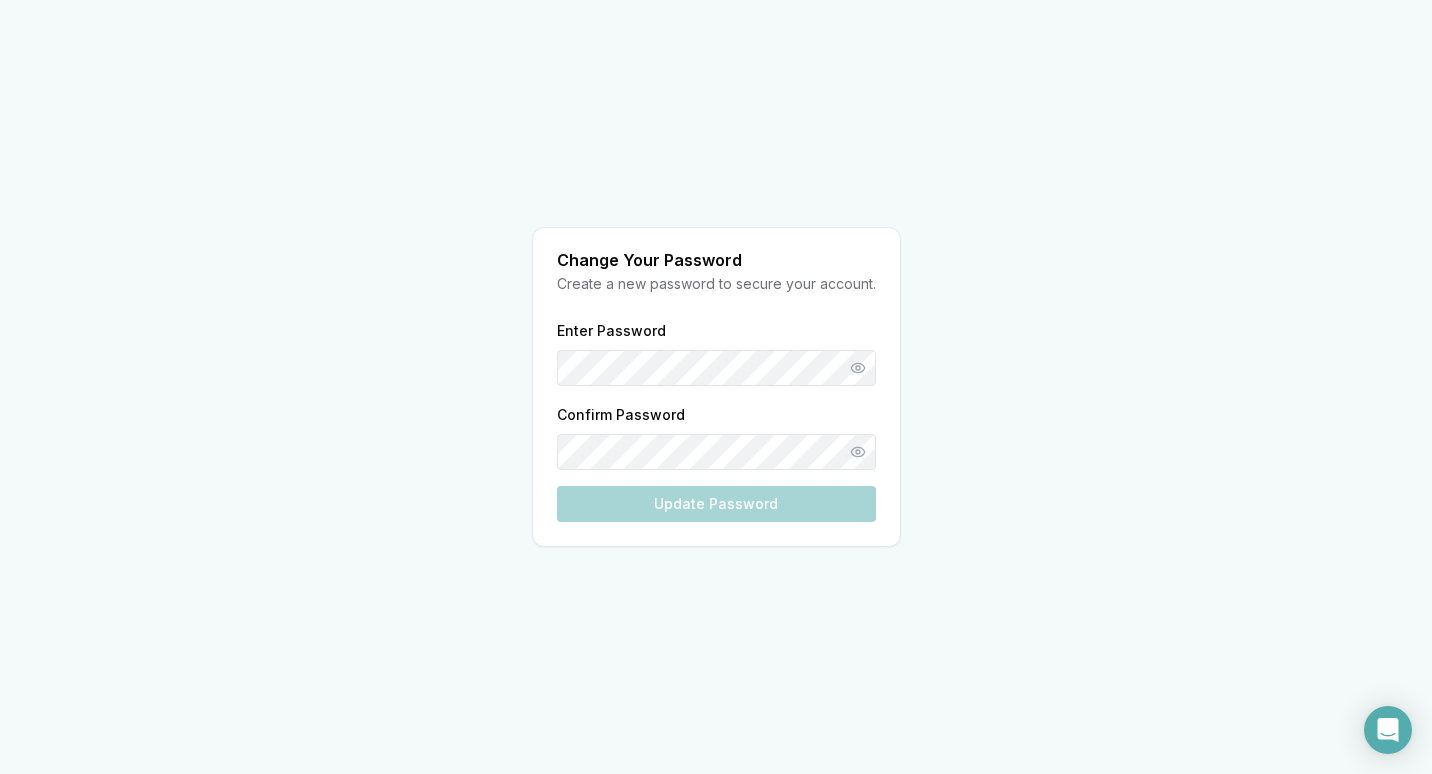 scroll, scrollTop: 0, scrollLeft: 0, axis: both 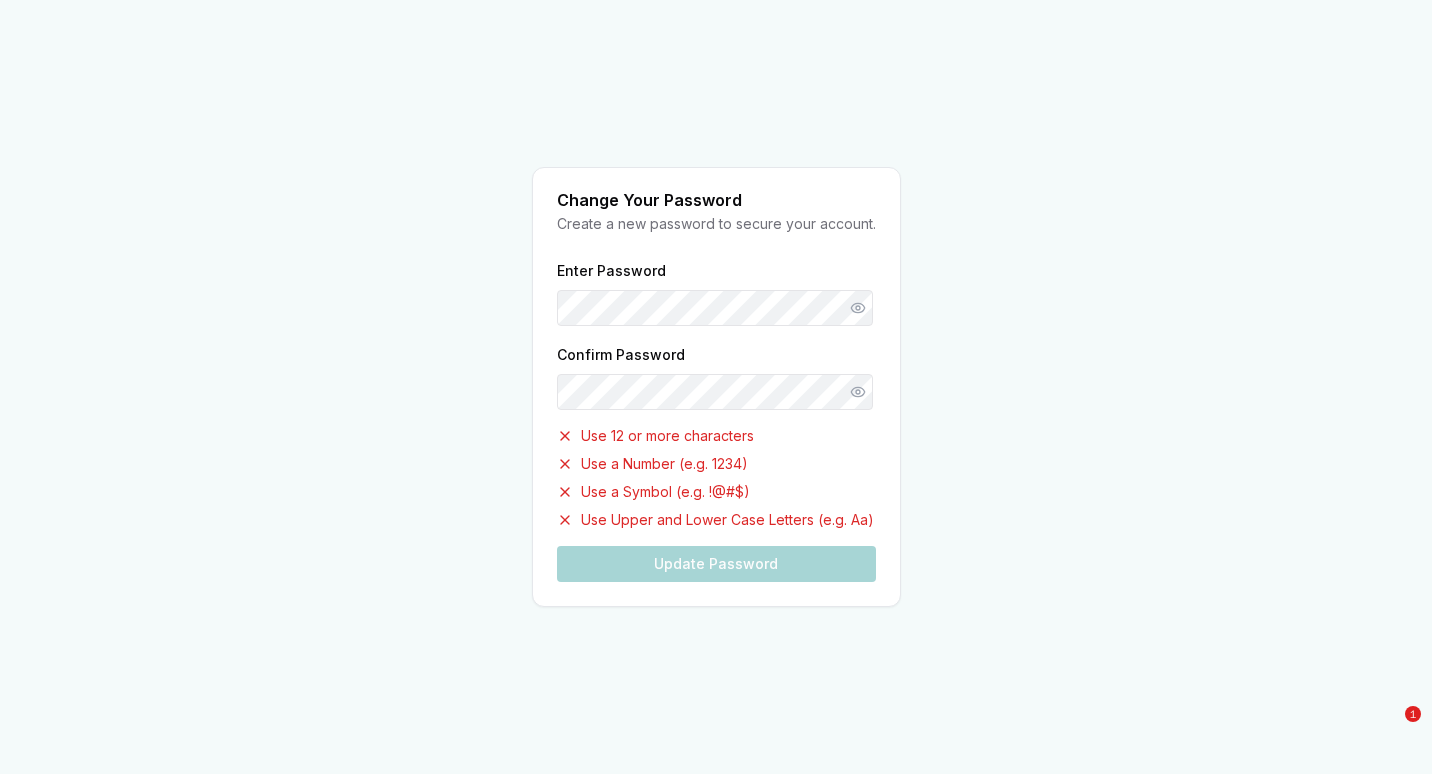 click on "Enter Password Confirm Password Use 12 or more characters Use a Number (e.g. 1234) Use a Symbol (e.g. !@#$) Use Upper and Lower Case Letters (e.g. Aa) Update Password" at bounding box center (716, 420) 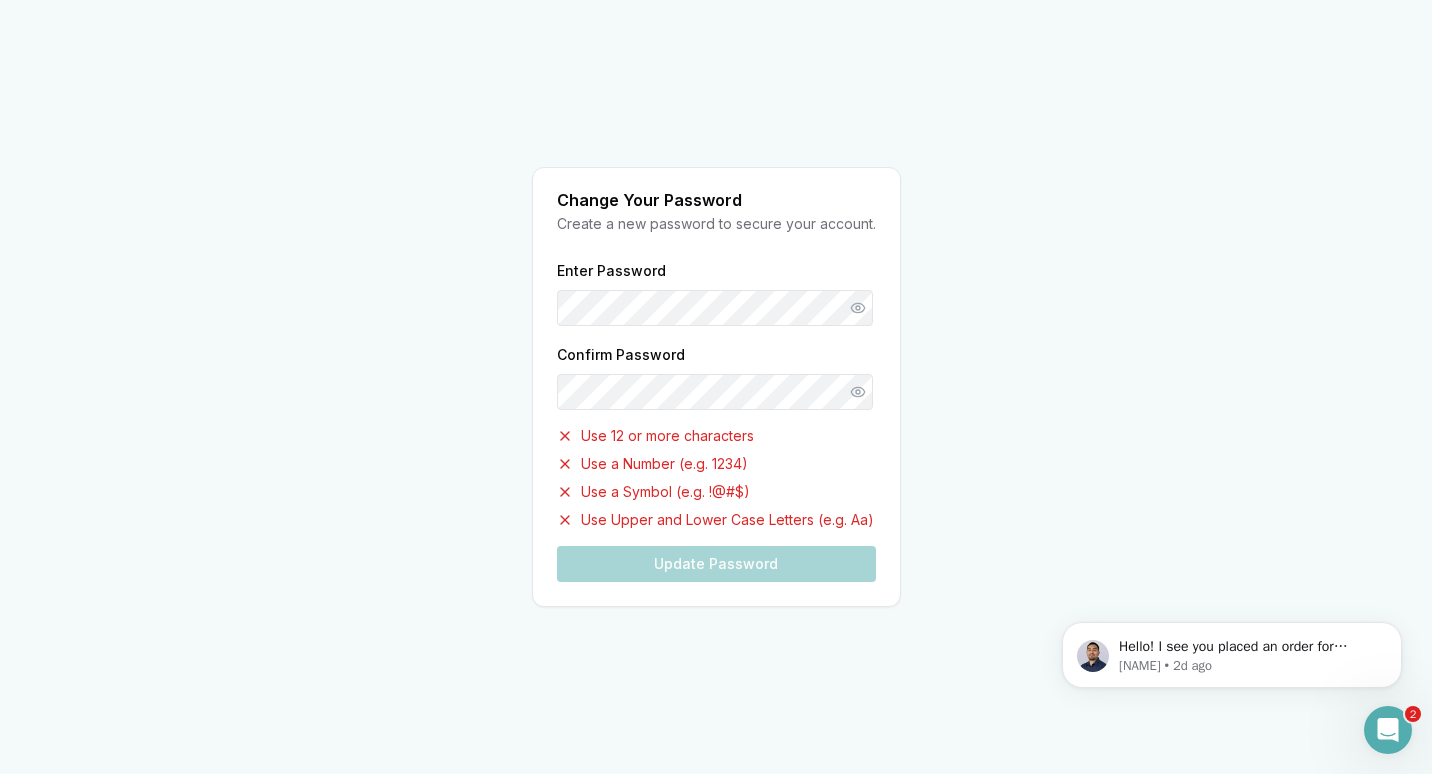 scroll, scrollTop: 0, scrollLeft: 0, axis: both 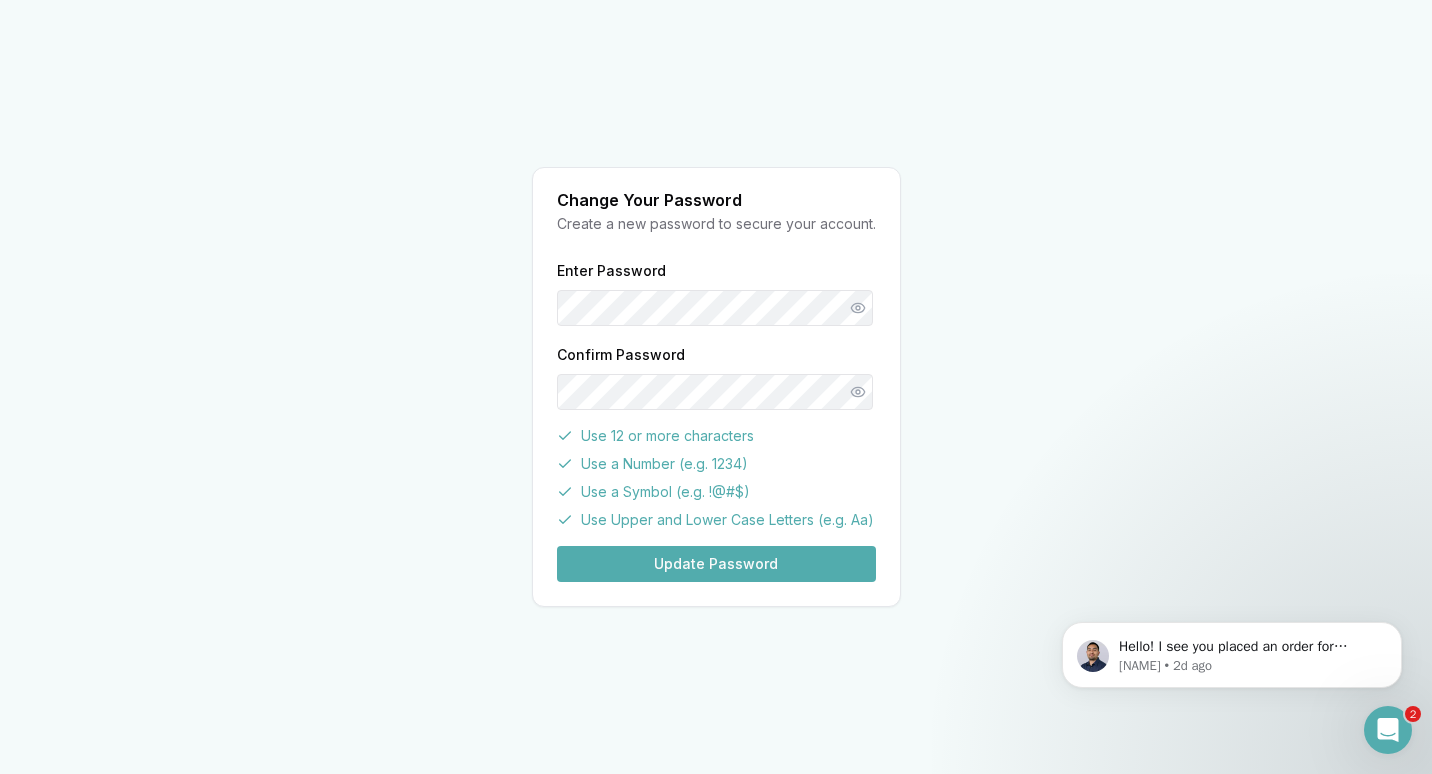 click on "Update Password" at bounding box center [716, 564] 